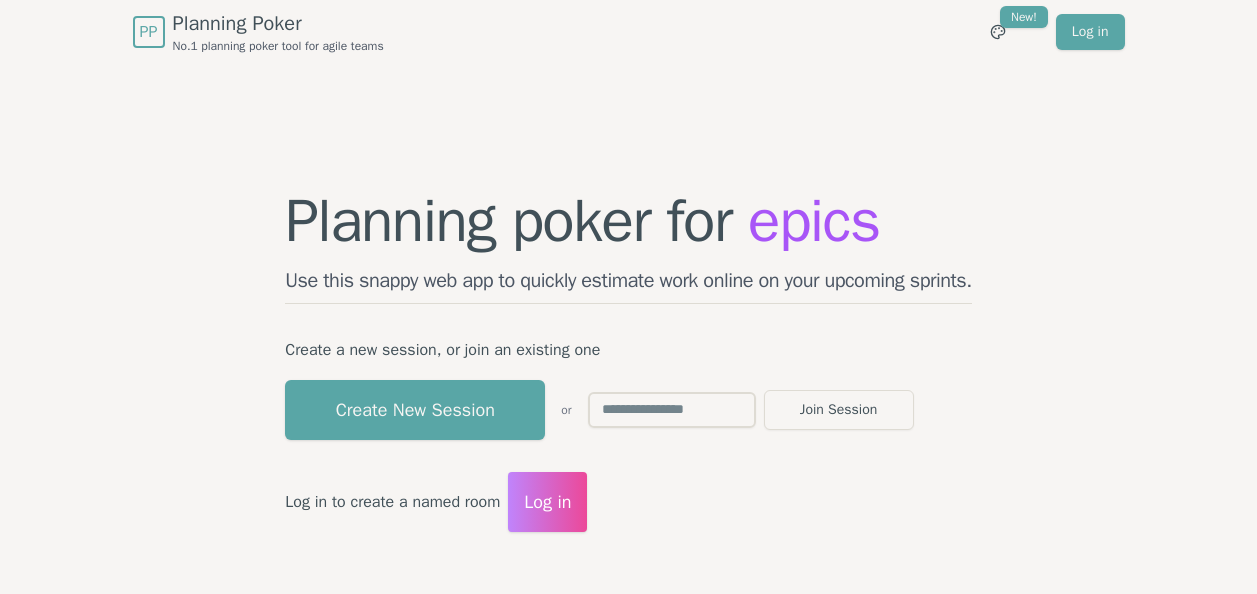 scroll, scrollTop: 0, scrollLeft: 0, axis: both 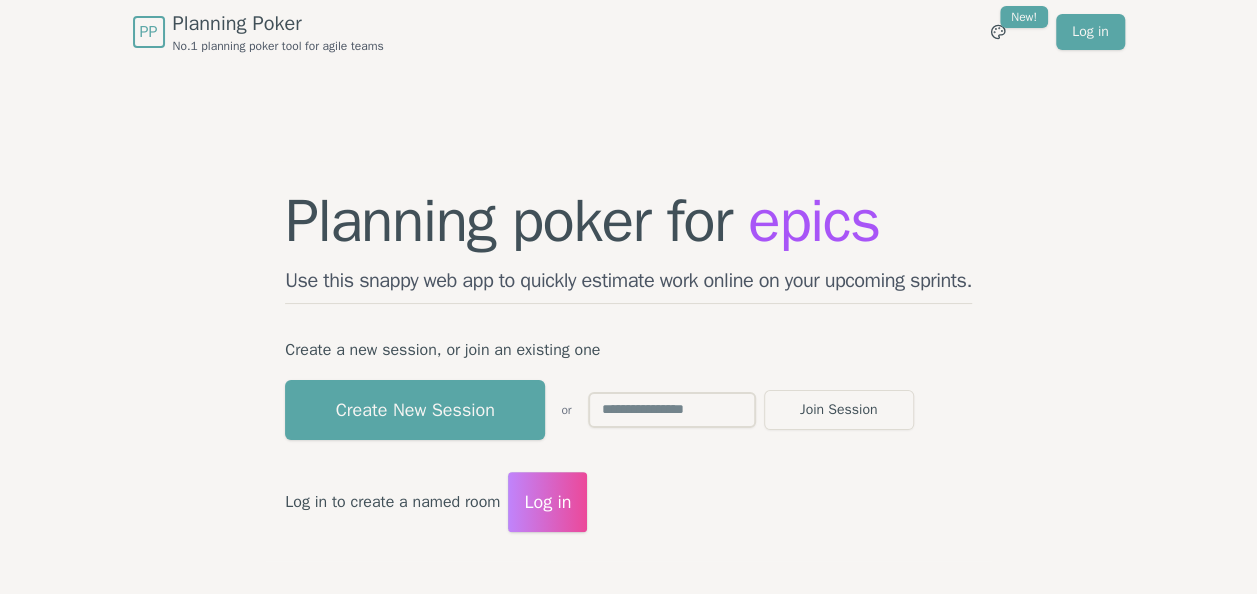 click on "Create New Session" at bounding box center [415, 410] 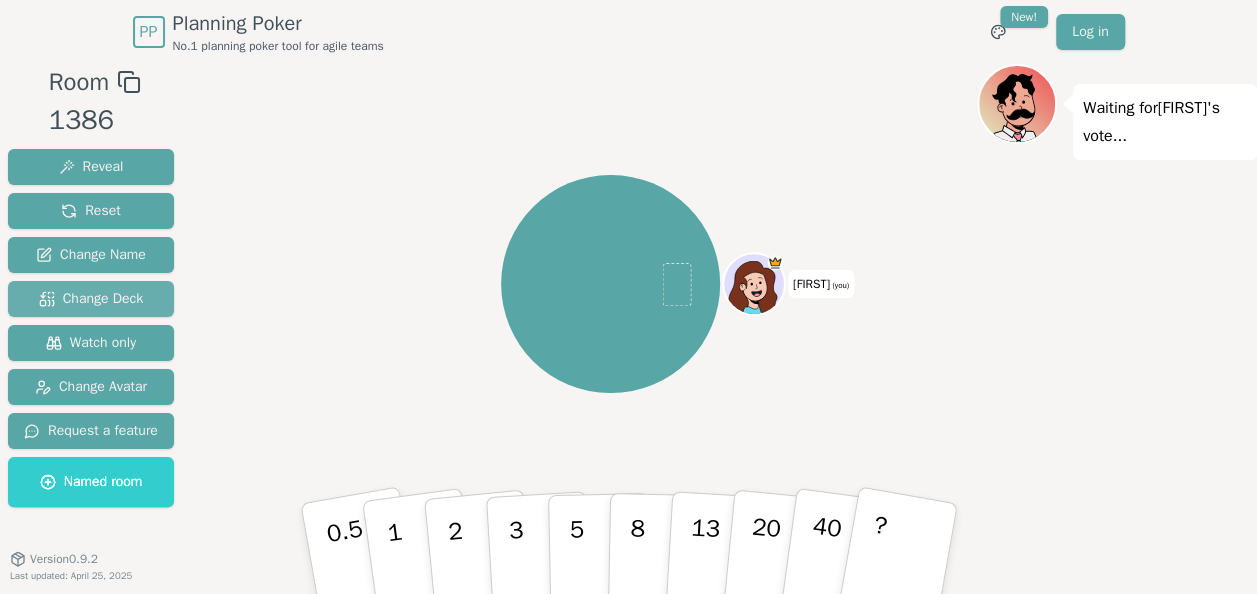 click on "Change Deck" at bounding box center [91, 167] 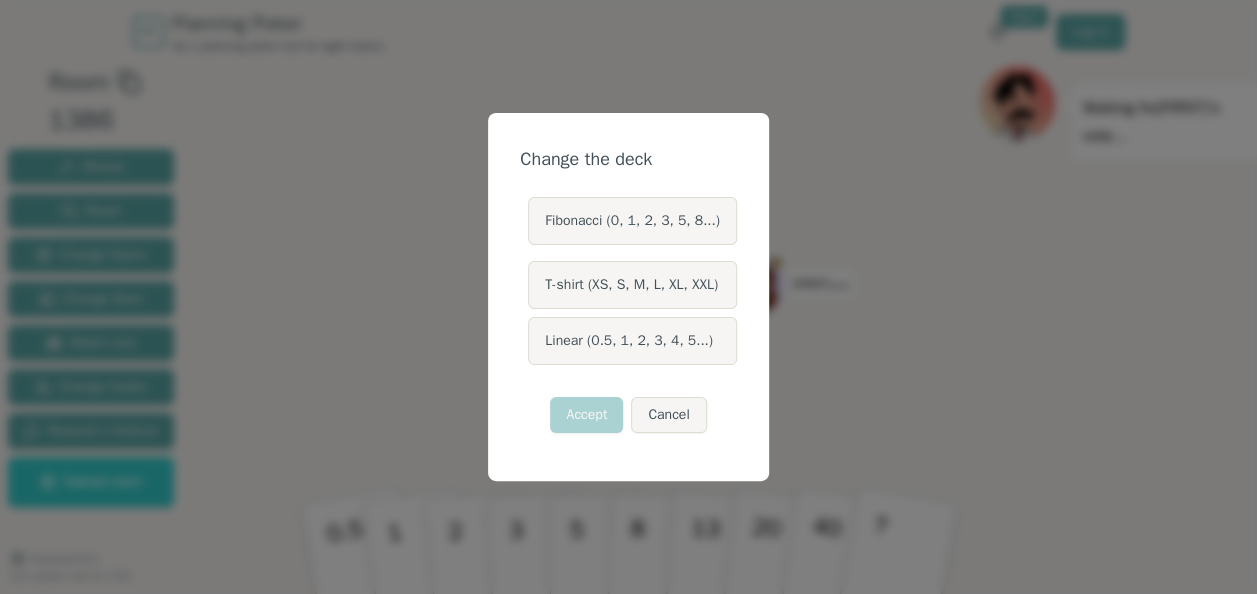 click on "T-shirt (XS, S, M, L, XL, XXL)" at bounding box center [632, 285] 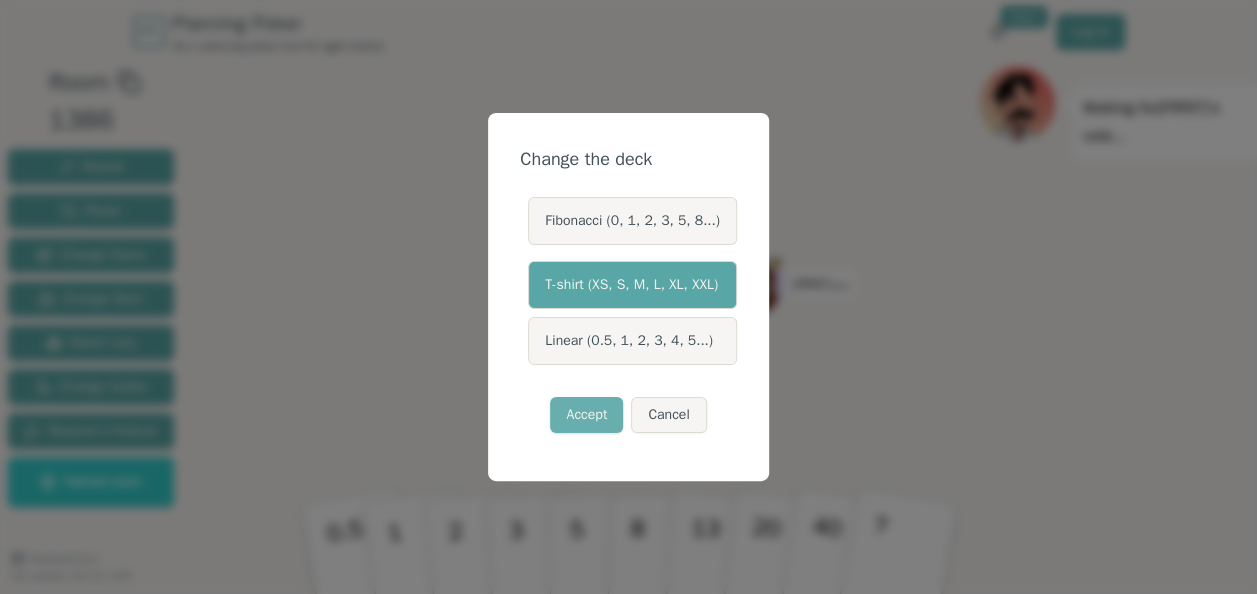 click on "Accept" at bounding box center [586, 415] 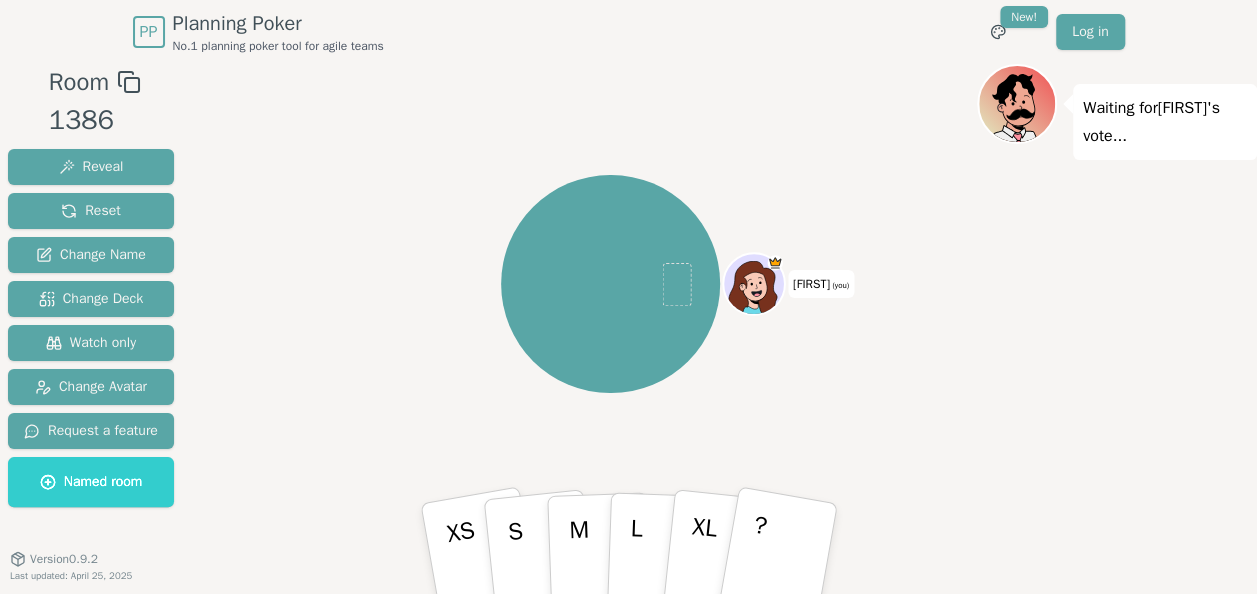 click at bounding box center (132, 85) 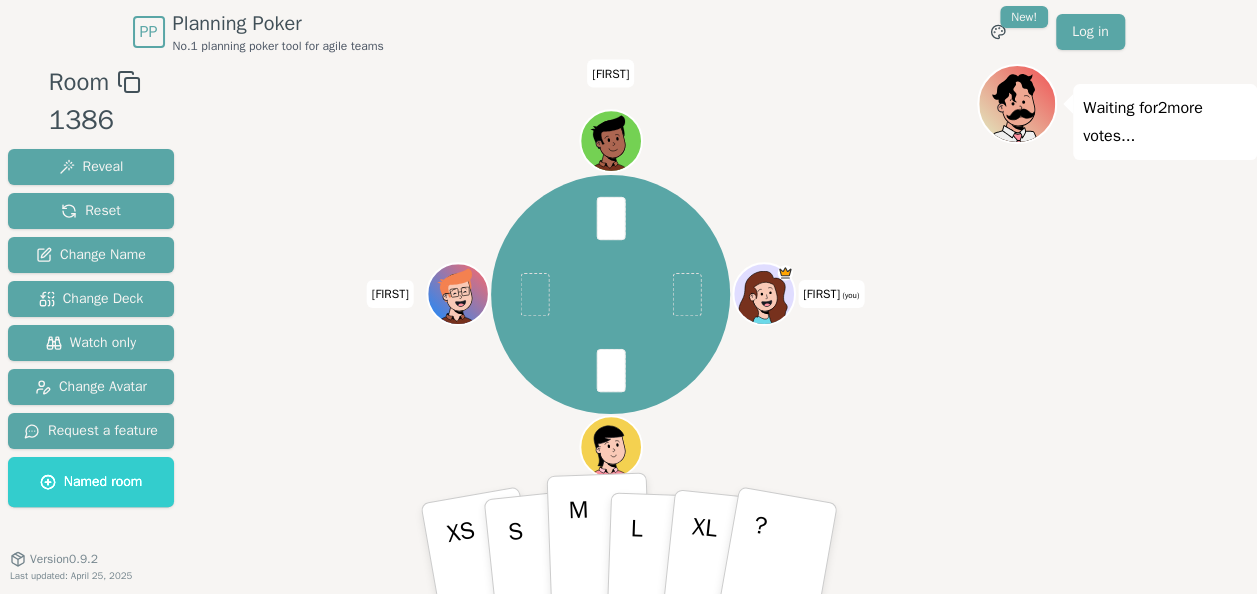 click on "M" at bounding box center (467, 571) 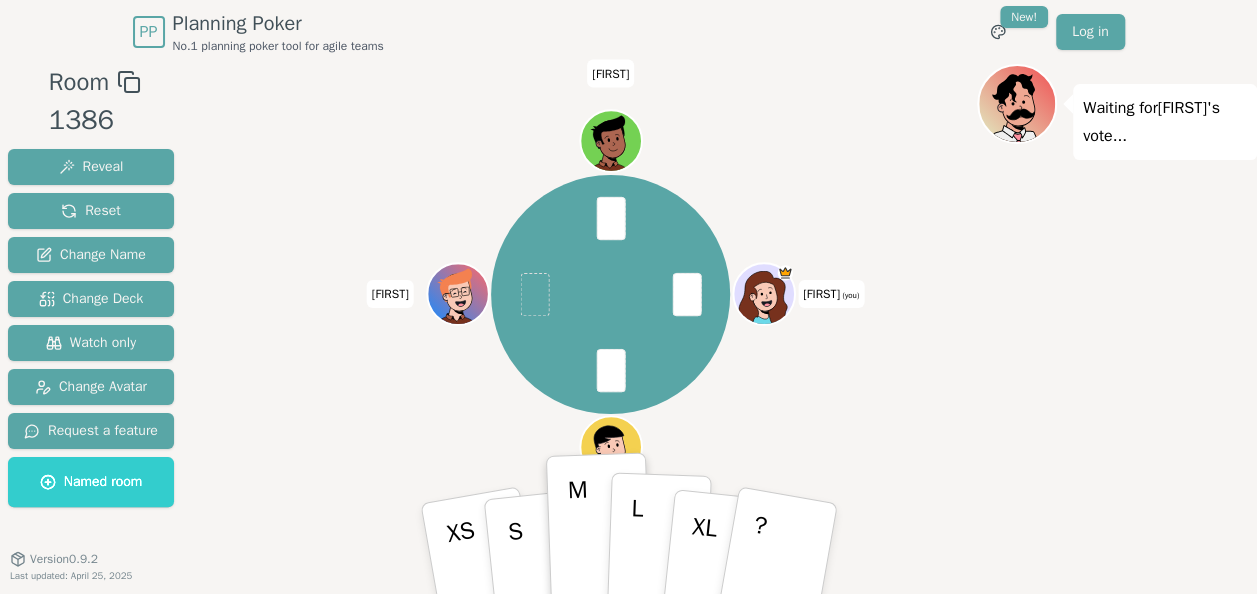 click on "L" at bounding box center [482, 568] 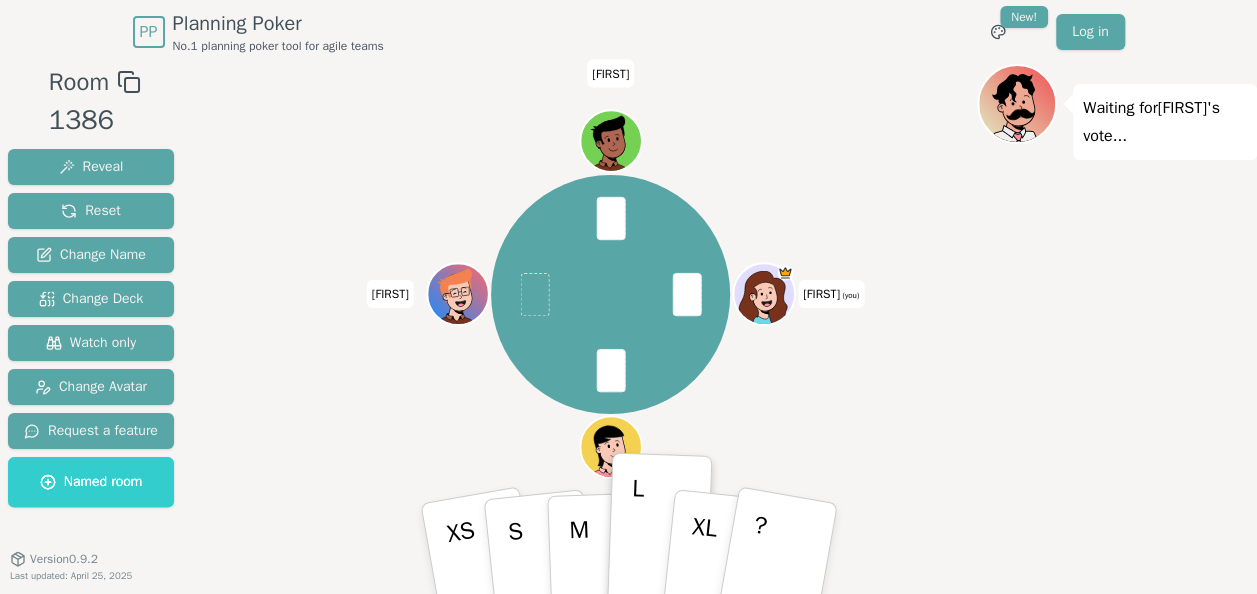 click on "[NAME]   (you) [NAME] [NAME] [NAME]" at bounding box center [610, 294] 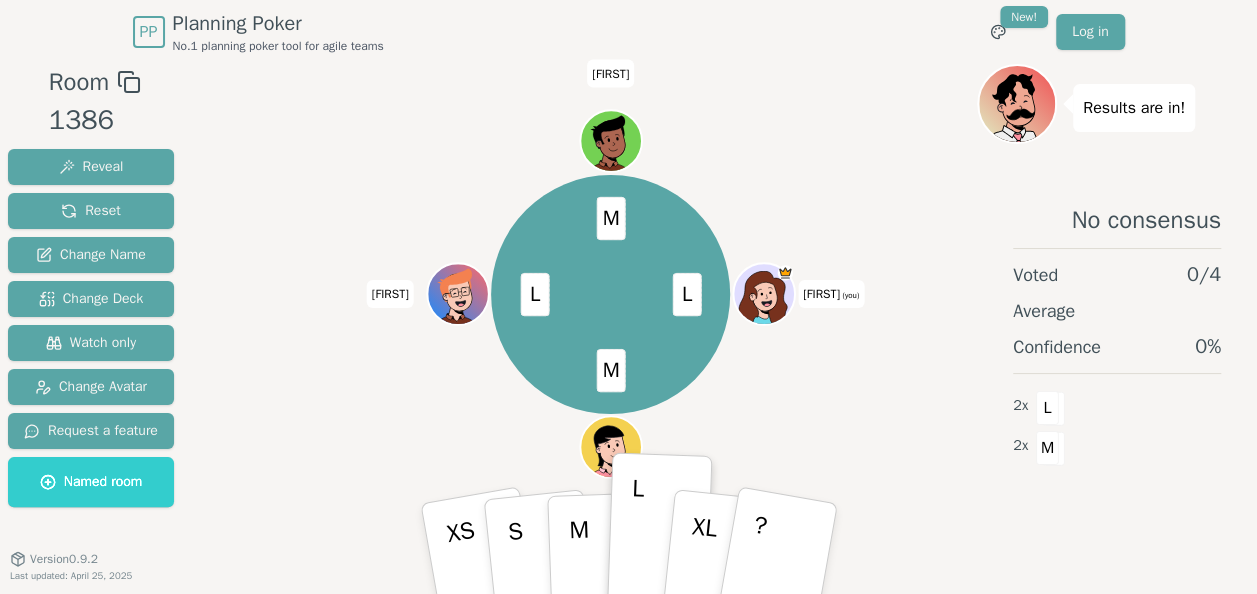 click on "L M L M [NAME]   (you) [NAME] [NAME] [NAME]" at bounding box center [610, 294] 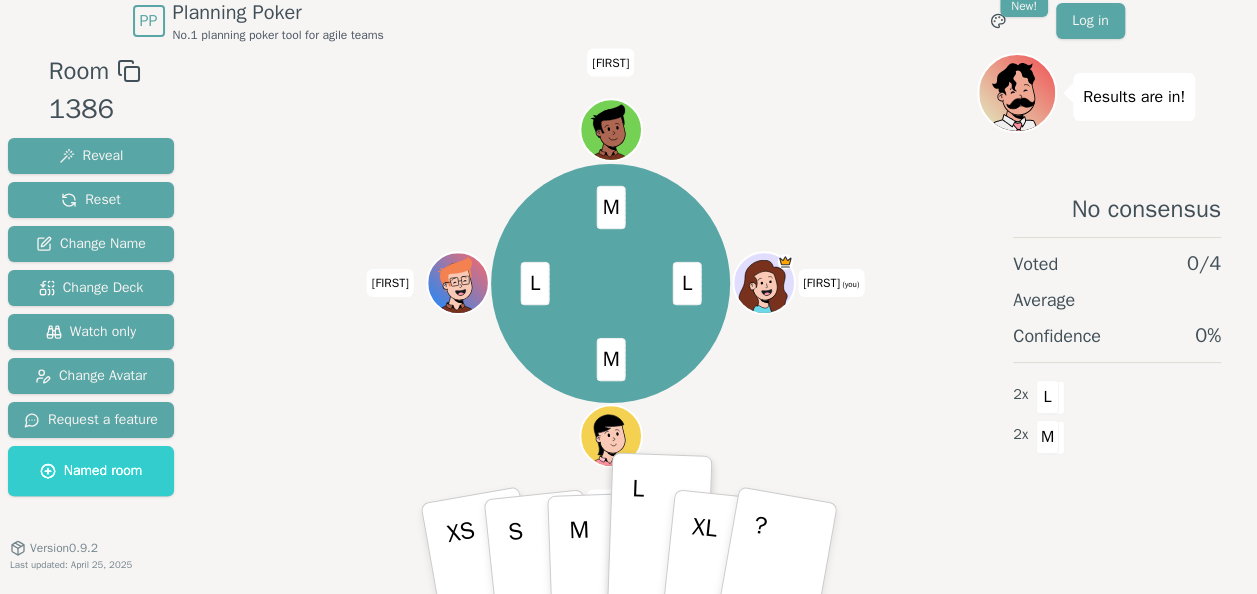 scroll, scrollTop: 20, scrollLeft: 0, axis: vertical 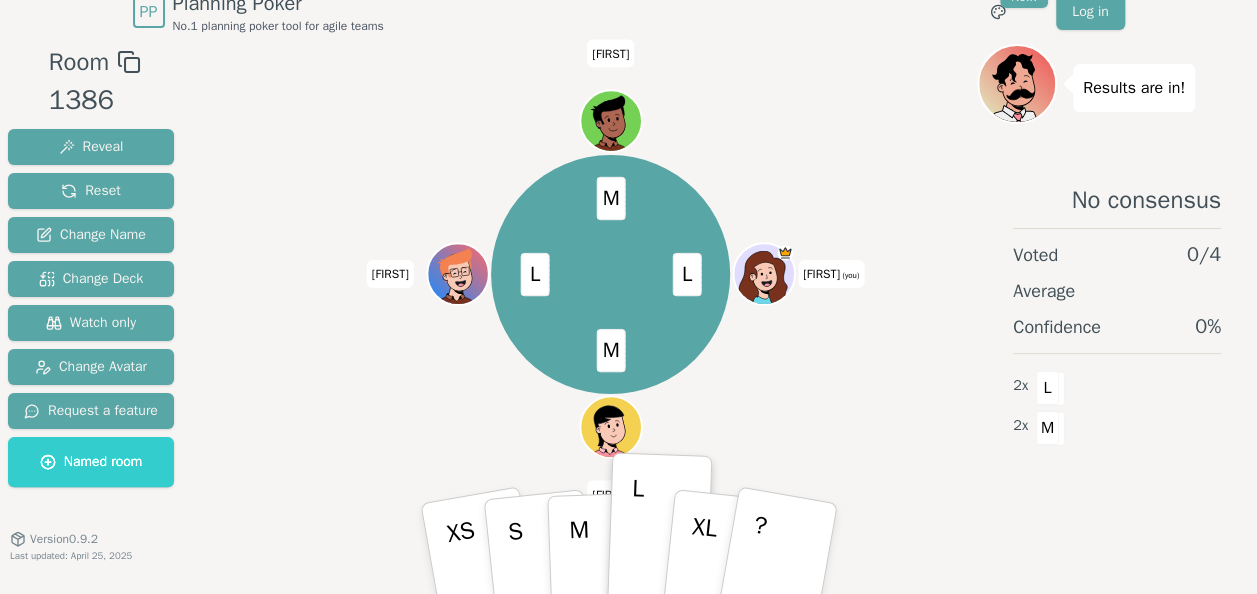 click on "L M L M [NAME]   (you) [NAME] [NAME] [NAME]" at bounding box center [610, 274] 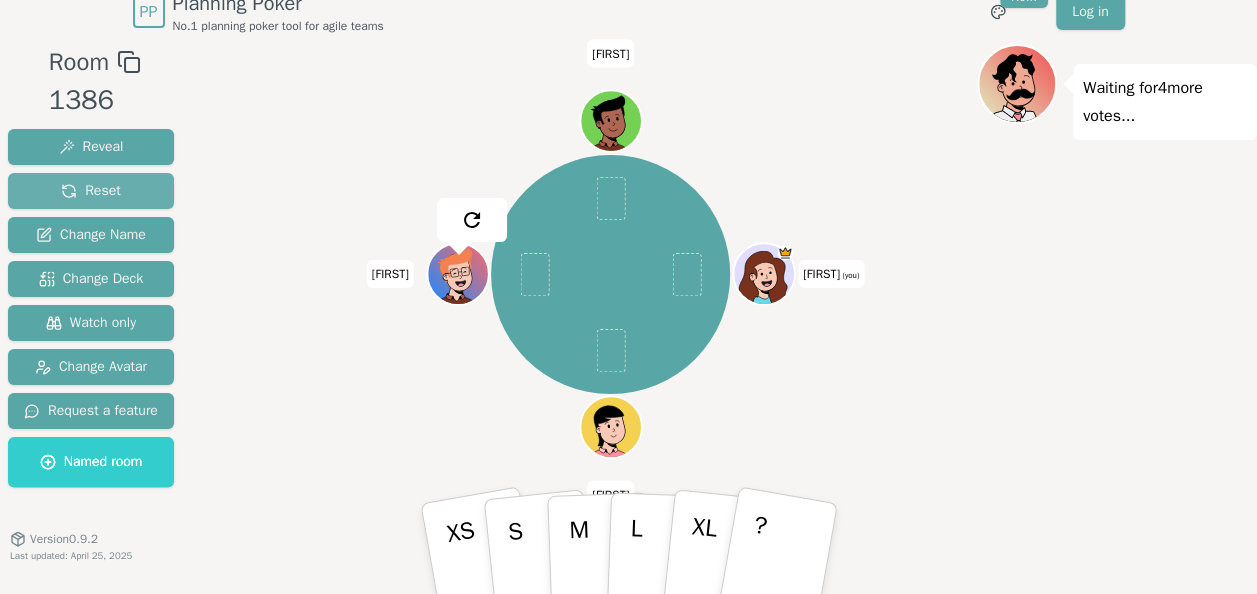 click on "Reset" at bounding box center [91, 191] 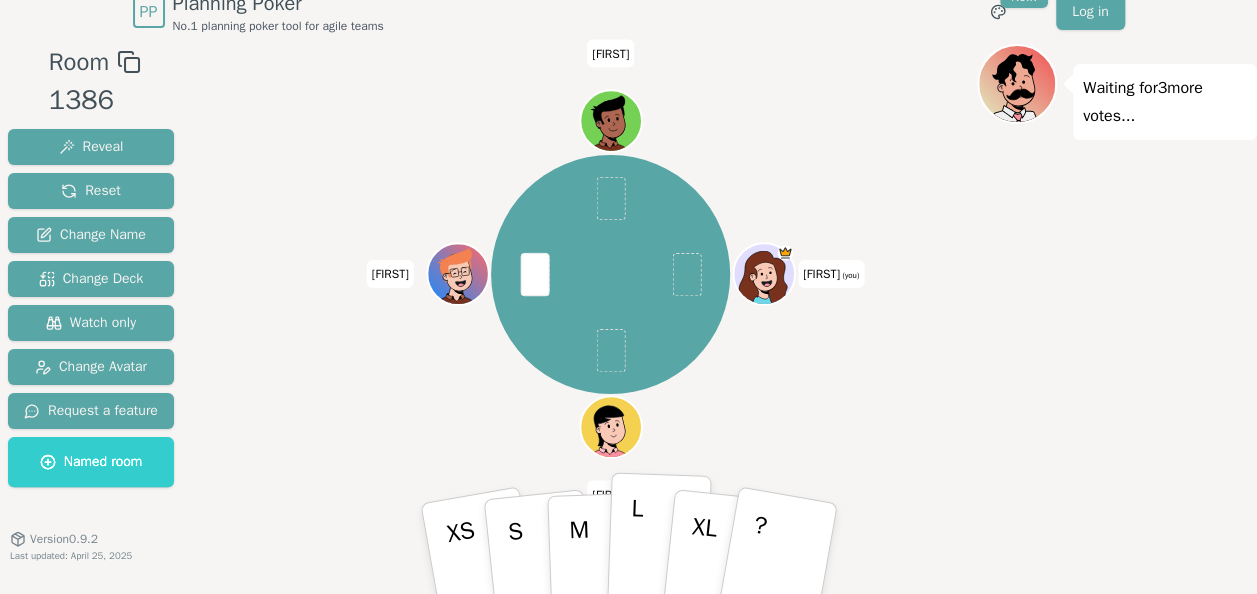 click on "L" at bounding box center (482, 568) 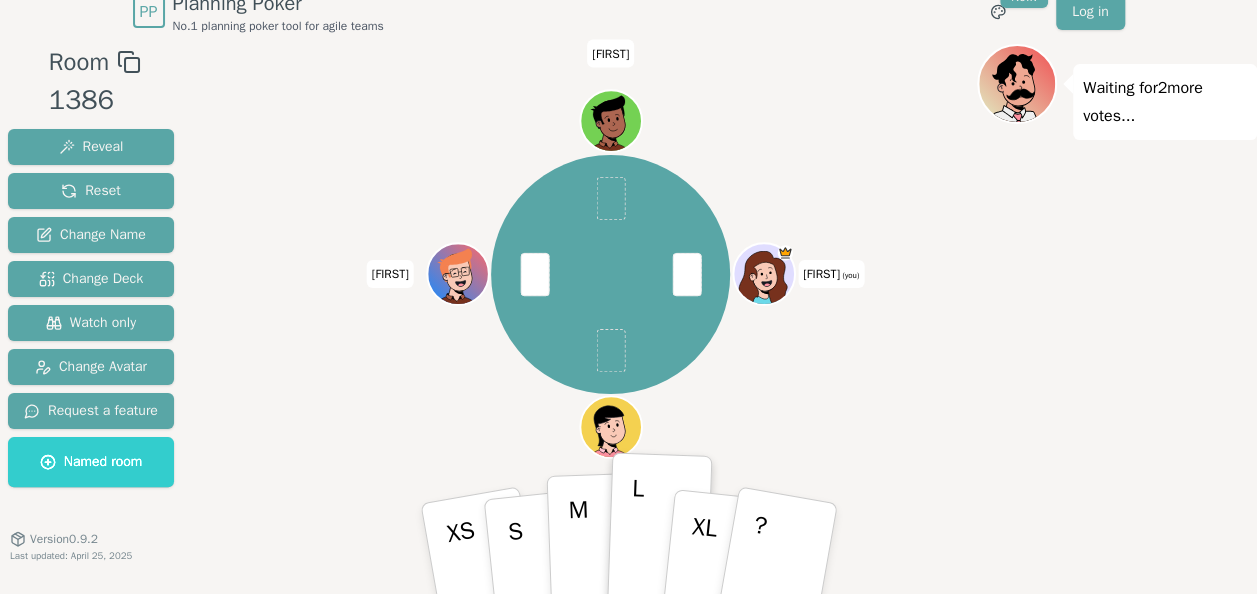 click on "M" at bounding box center (482, 568) 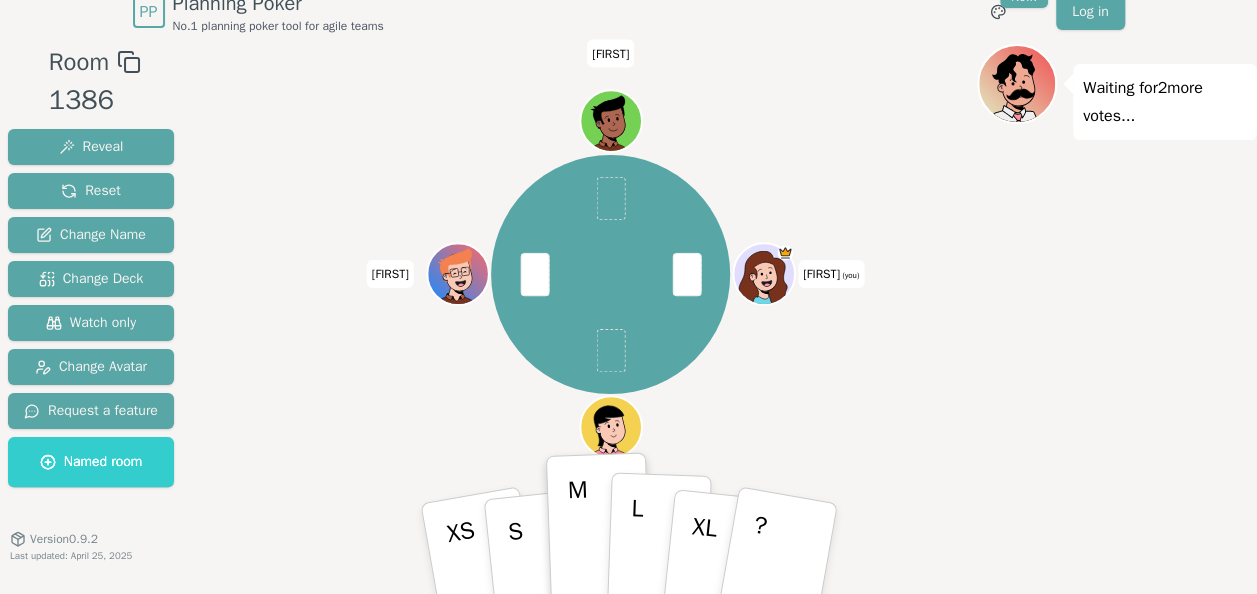 click on "L" at bounding box center [482, 568] 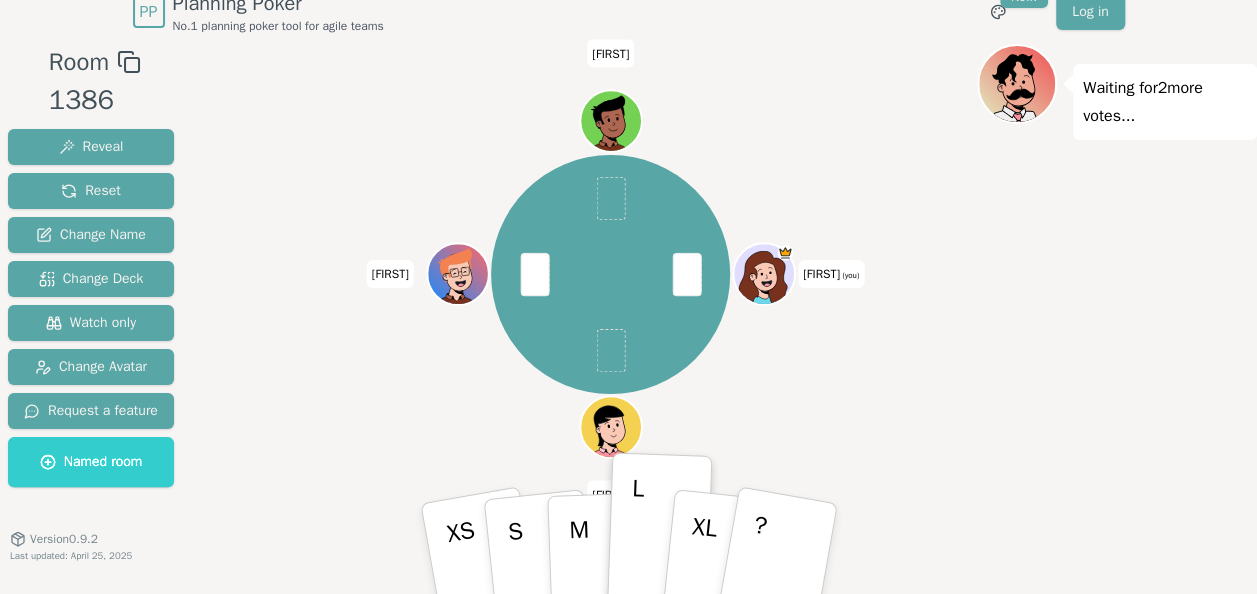 click on "[NAME]   (you) [NAME] [NAME] [NAME]" at bounding box center (610, 319) 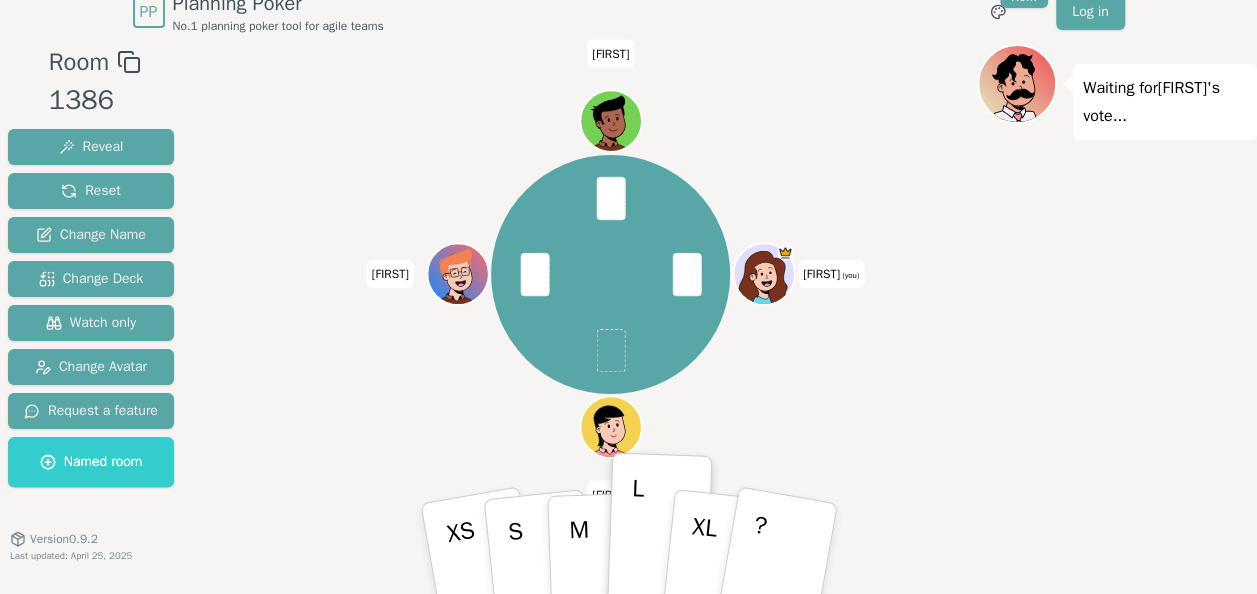 click on "[NAME]   (you) [NAME] [NAME] [NAME]" at bounding box center [610, 319] 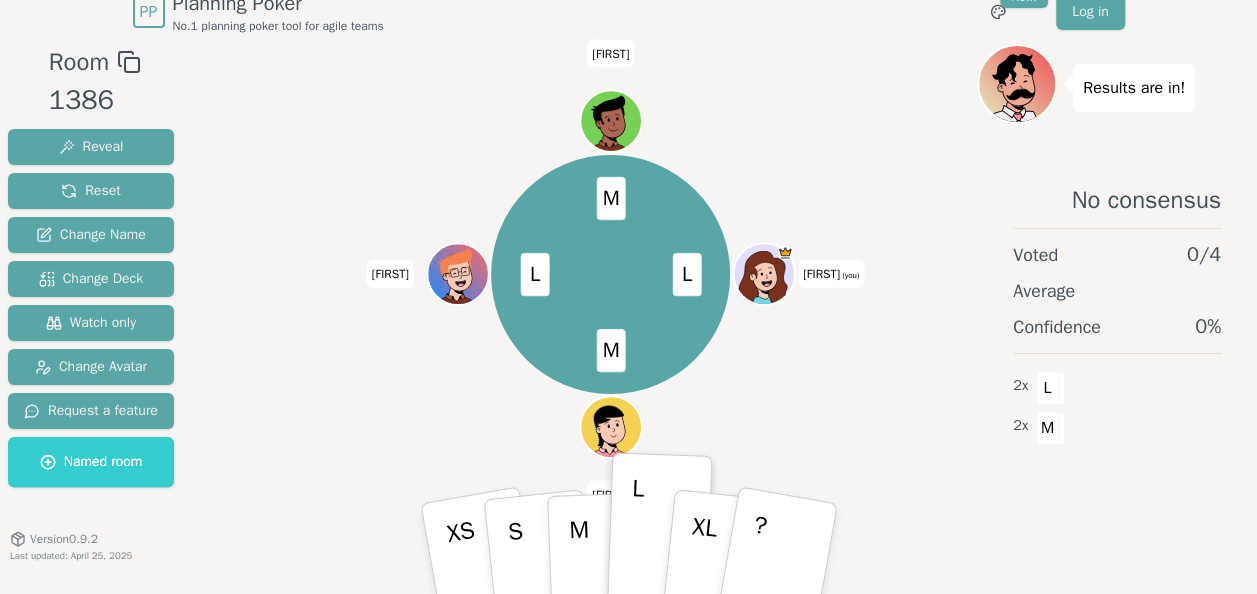 click on "L M L M [NAME]   (you) [NAME] [NAME] [NAME]" at bounding box center [610, 274] 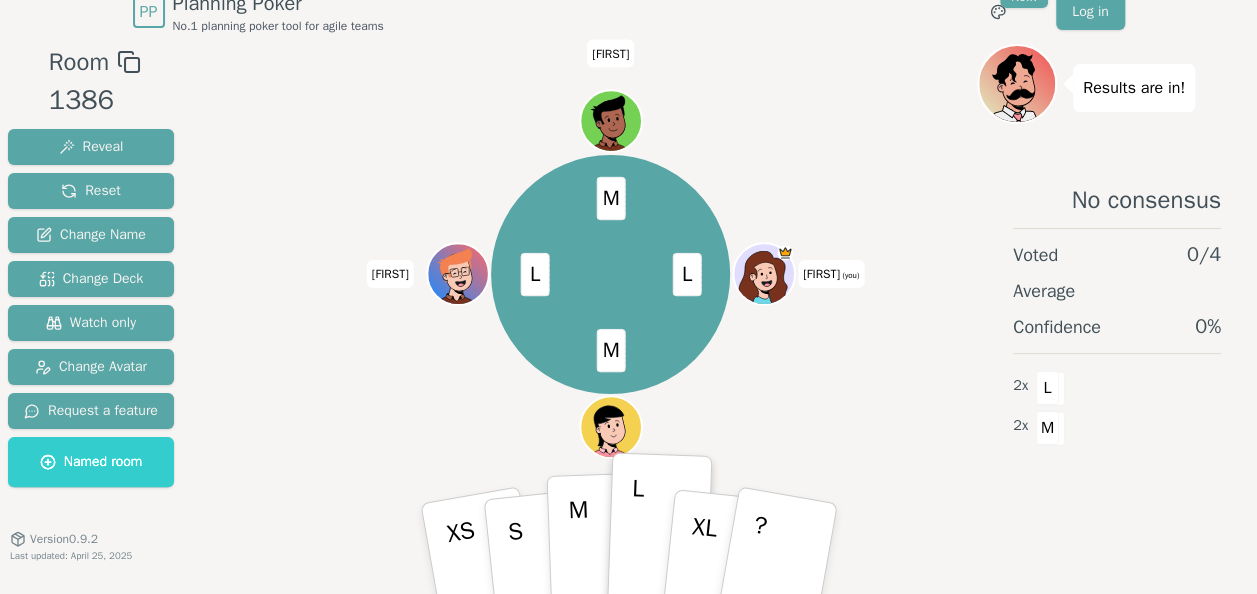 click on "M" at bounding box center [467, 571] 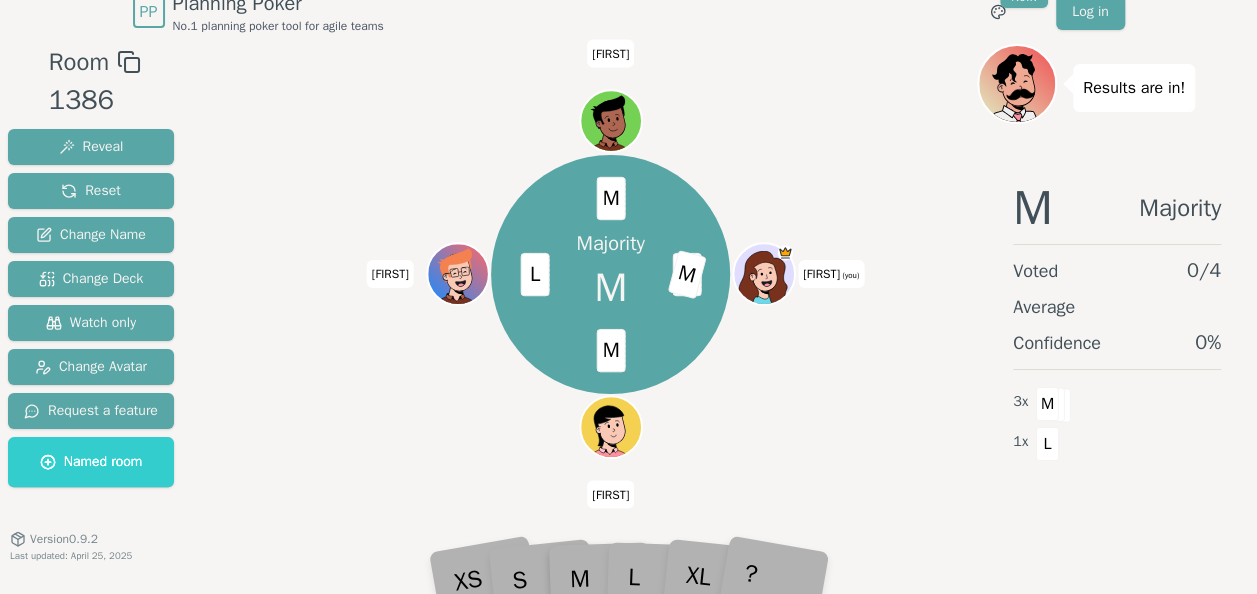 click on "Majority M L M M L M [NAME]   (you) [NAME] [NAME] [NAME]" at bounding box center (610, 319) 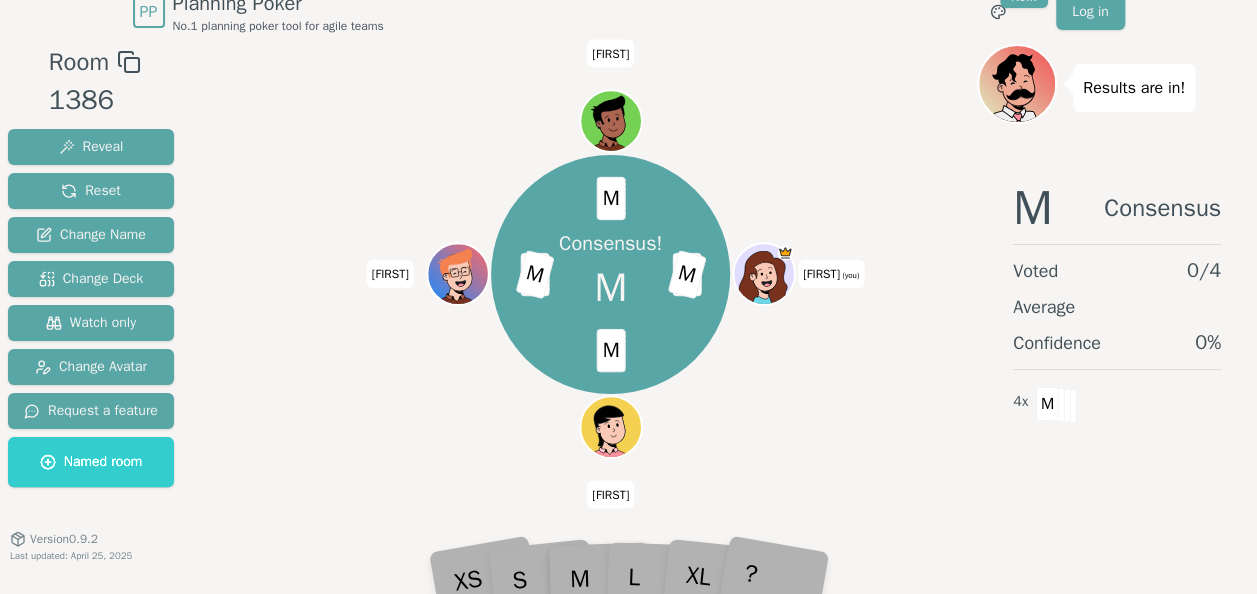 click on "Consensus! M L M M L M M [NAME]   (you) [NAME] [NAME] [NAME]" at bounding box center [610, 319] 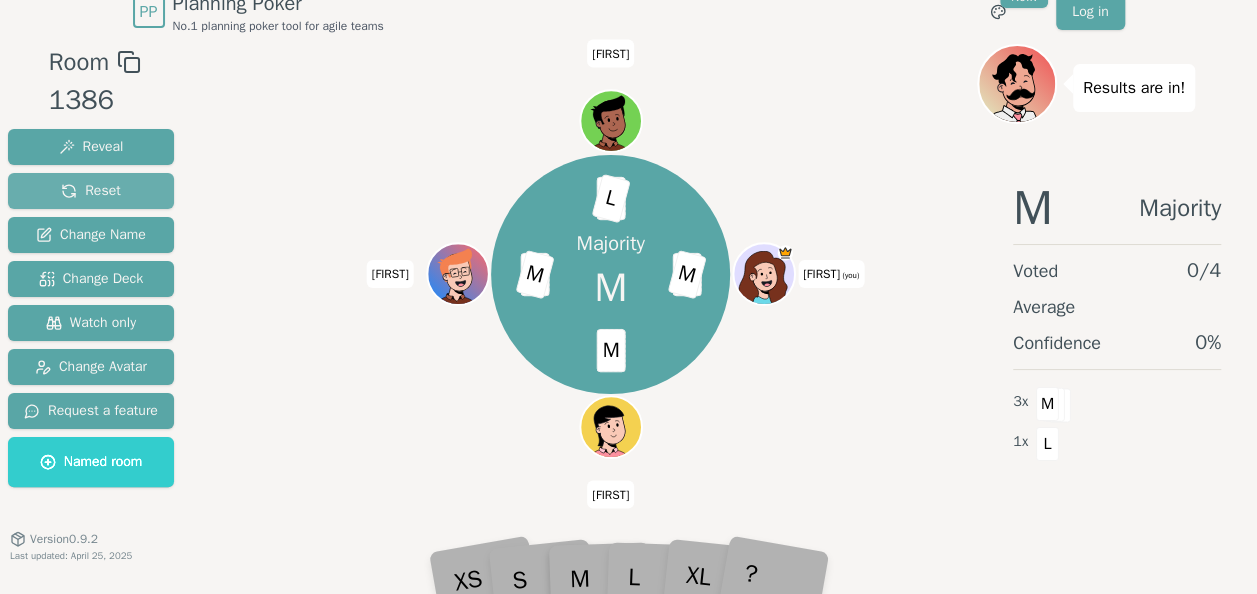 click on "Reset" at bounding box center (91, 191) 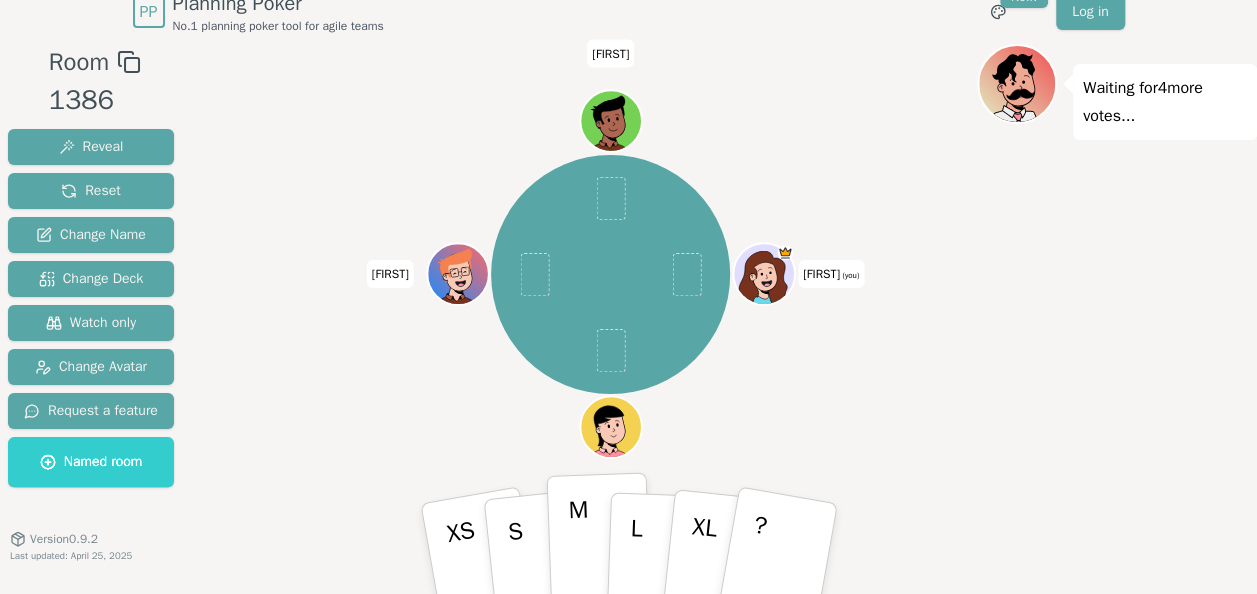 click on "M" at bounding box center [467, 571] 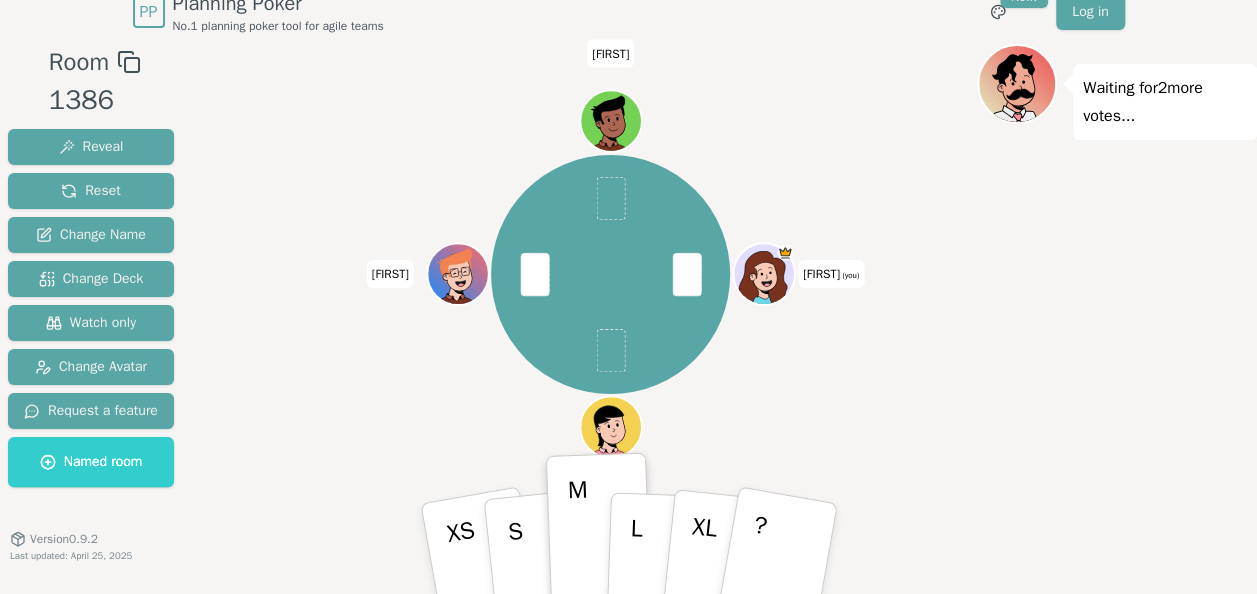 click on "[NAME]   (you) [NAME] [NAME] [NAME]" at bounding box center [610, 274] 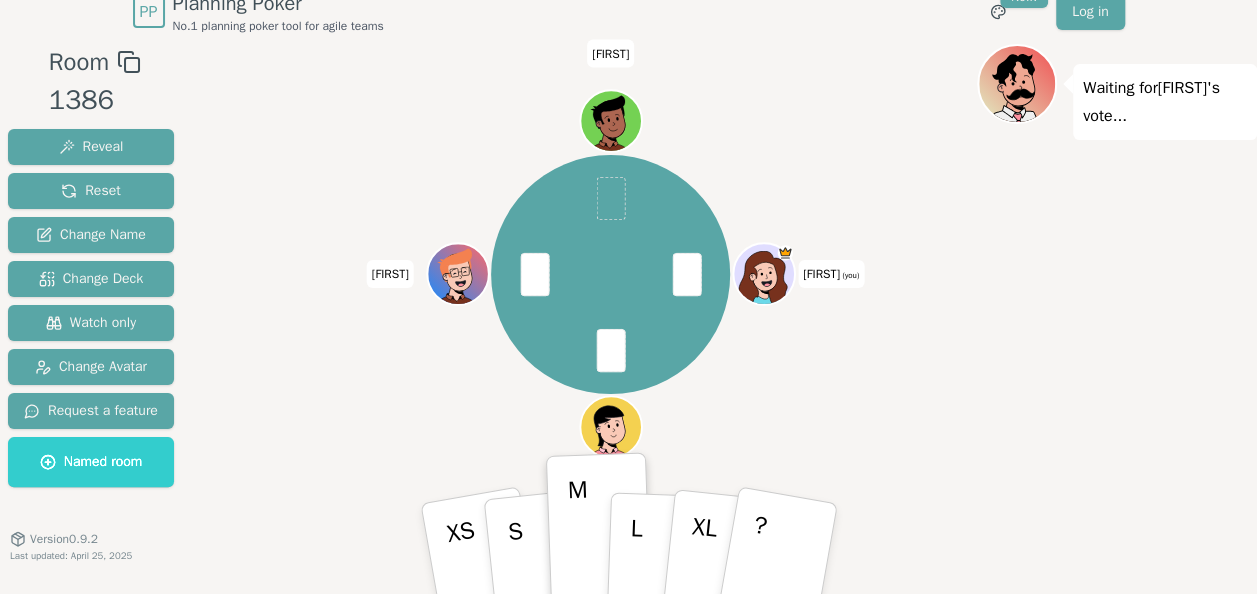 click on "[NAME]   (you) [NAME] [NAME] [NAME]" at bounding box center (610, 274) 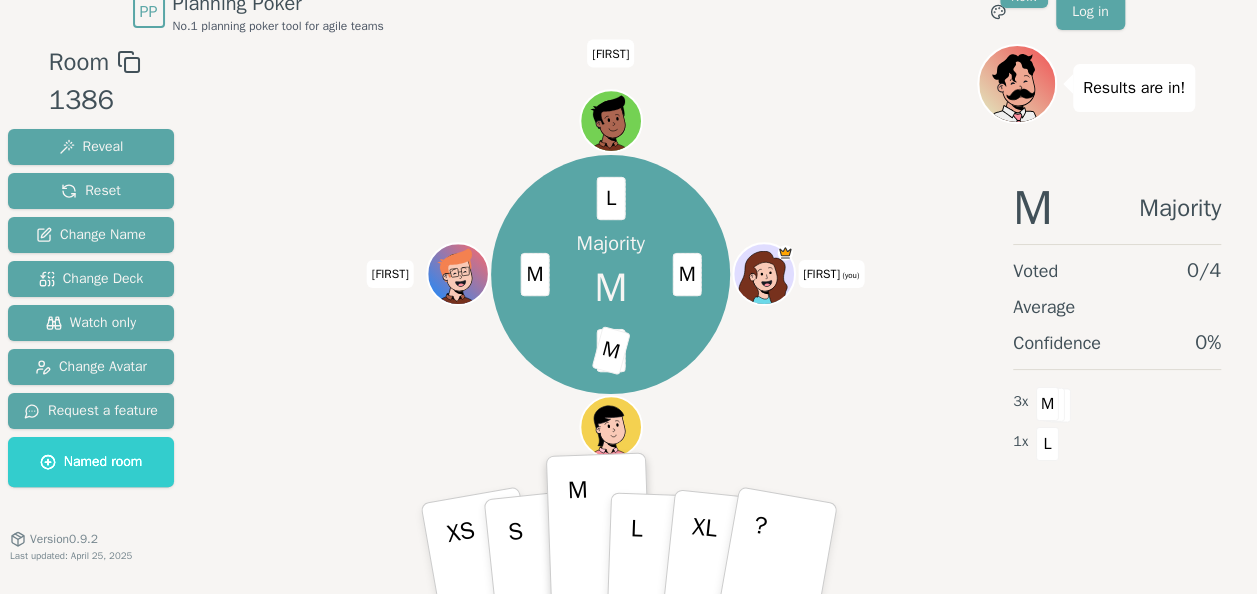 click on "Majority M M S M M L [NAME]   (you) [NAME] [NAME] [NAME]" at bounding box center [610, 274] 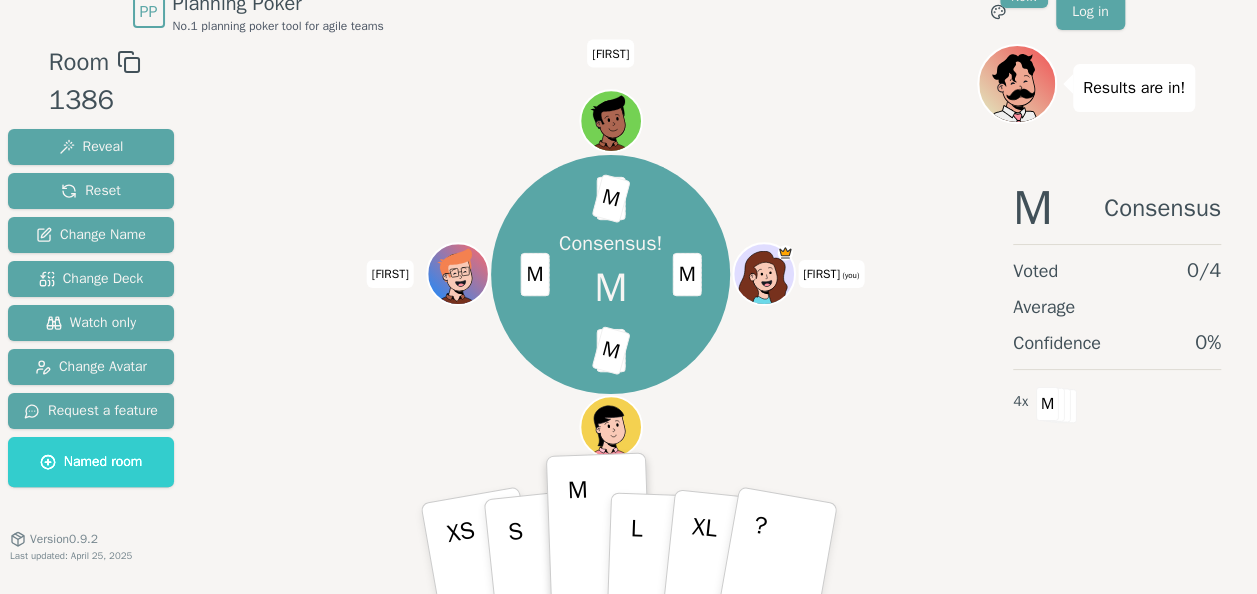 click on "Consensus! M M S M M L M [NAME]   (you) [NAME] [NAME] [NAME]" at bounding box center (610, 274) 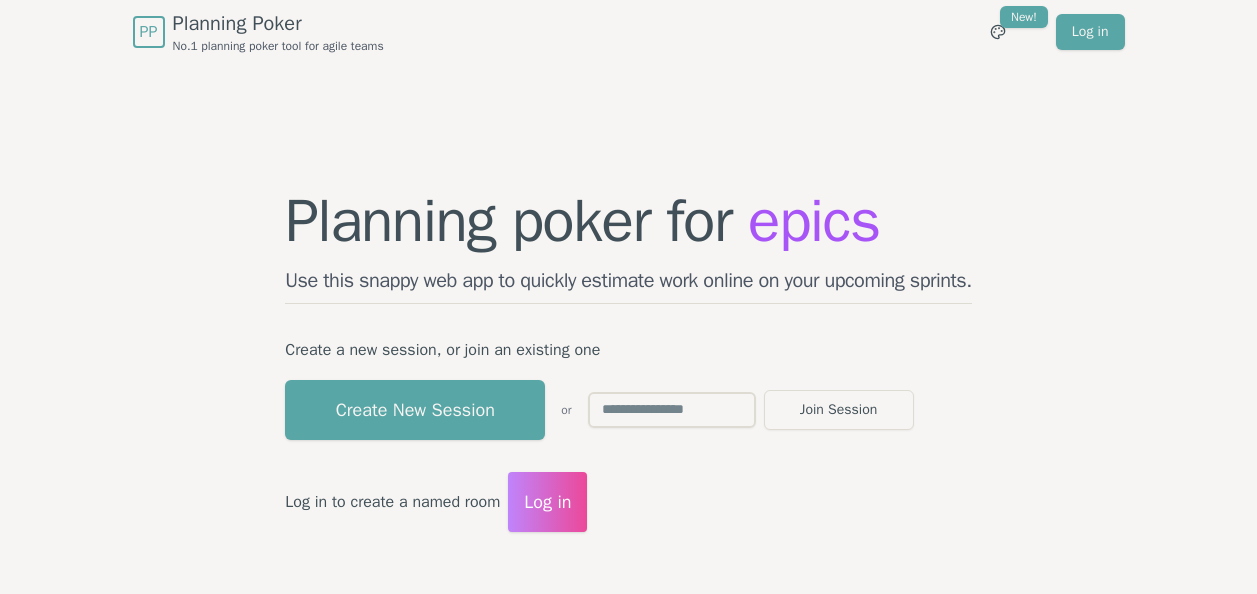 scroll, scrollTop: 0, scrollLeft: 0, axis: both 